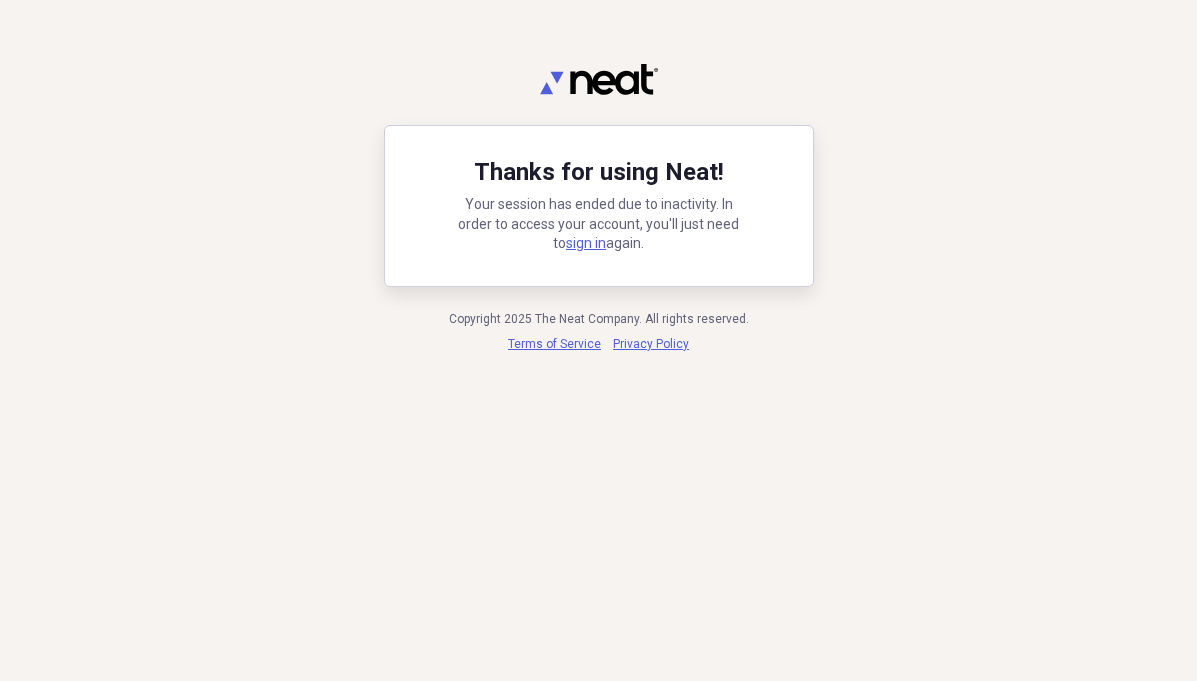 scroll, scrollTop: 0, scrollLeft: 0, axis: both 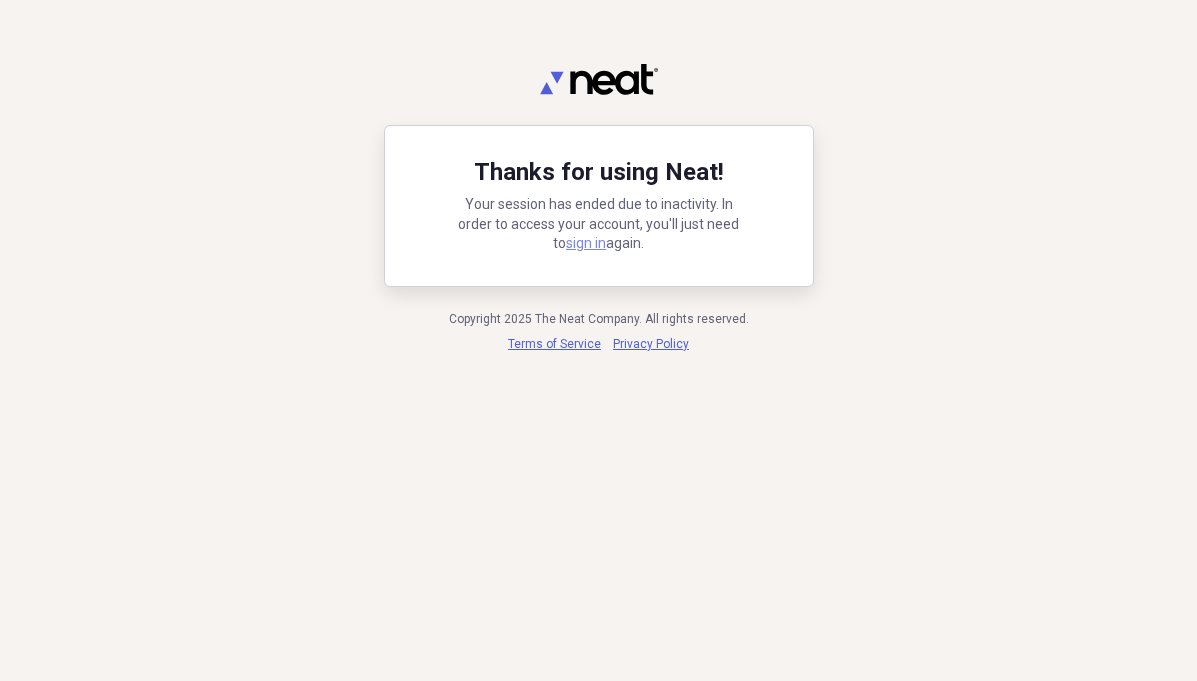 click on "sign in" at bounding box center (586, 243) 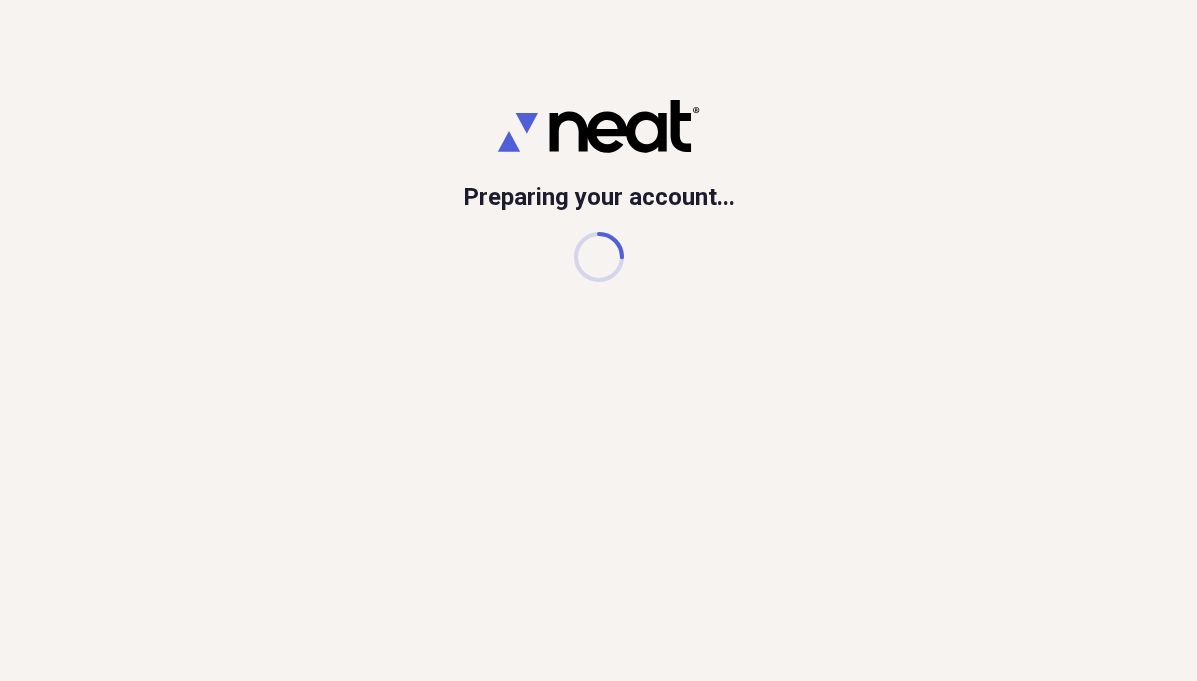 scroll, scrollTop: 0, scrollLeft: 0, axis: both 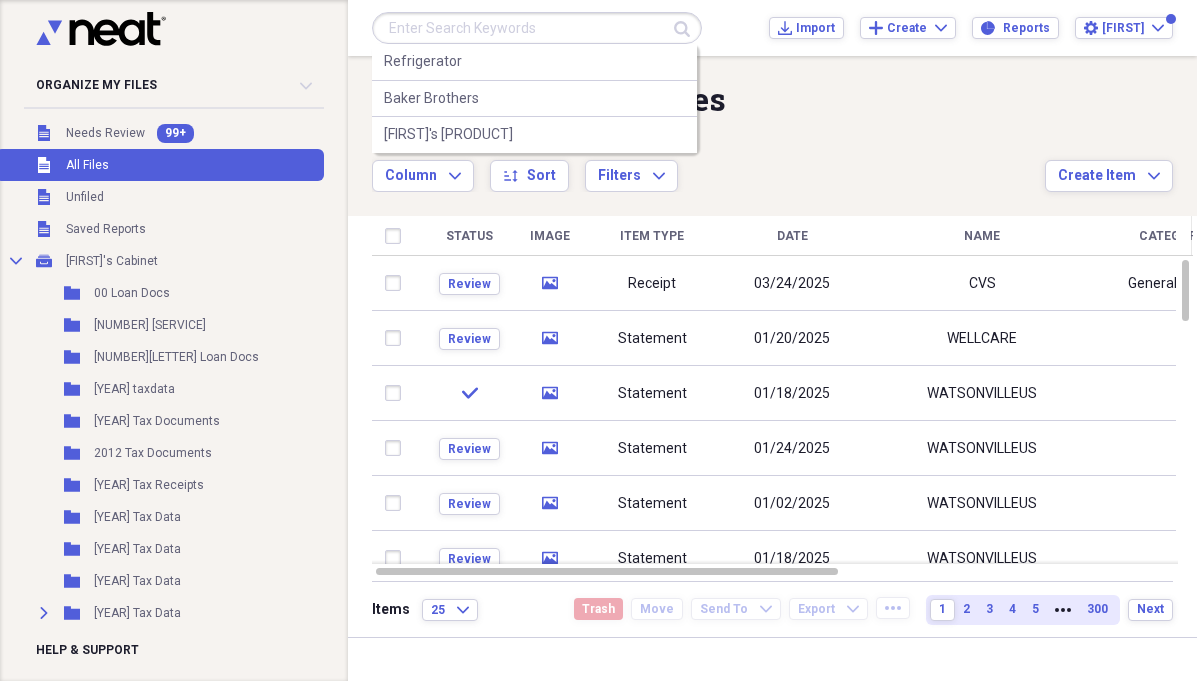 click at bounding box center (537, 28) 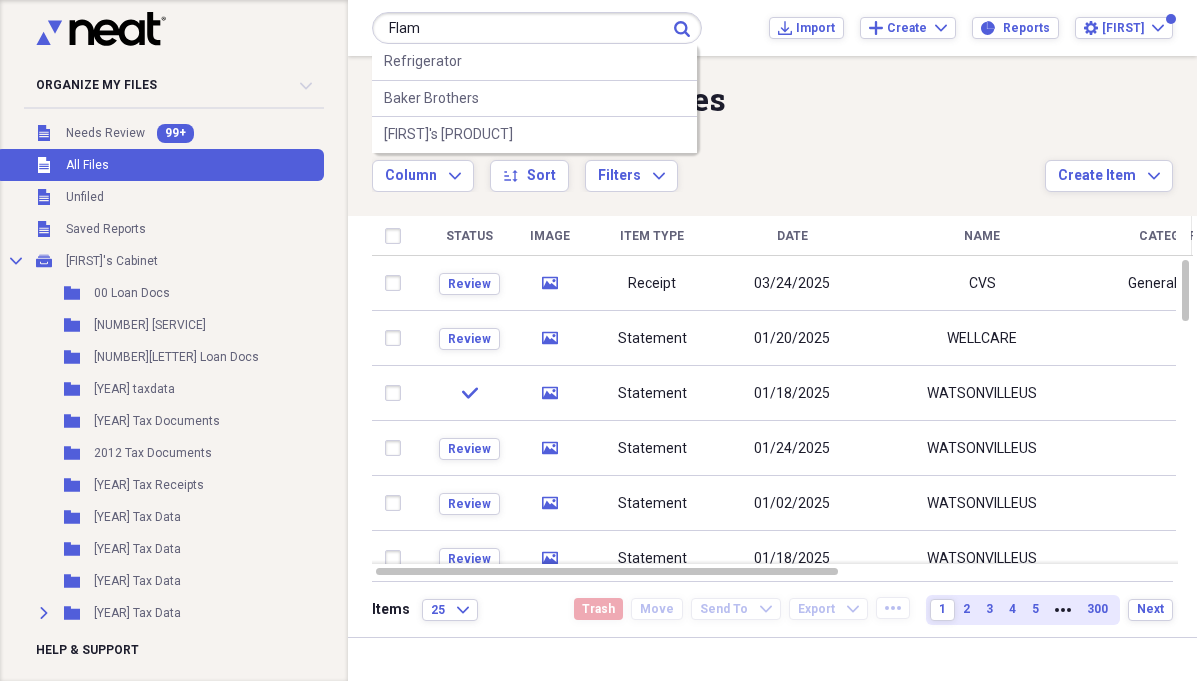 type on "Flam" 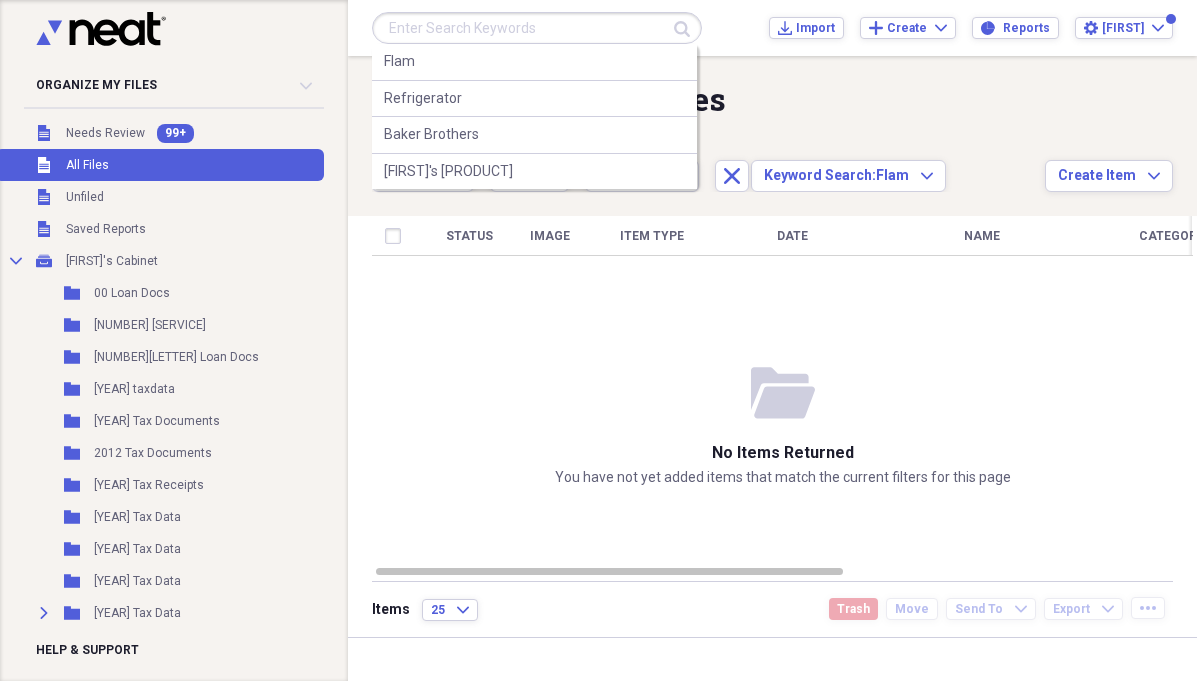 click at bounding box center (537, 28) 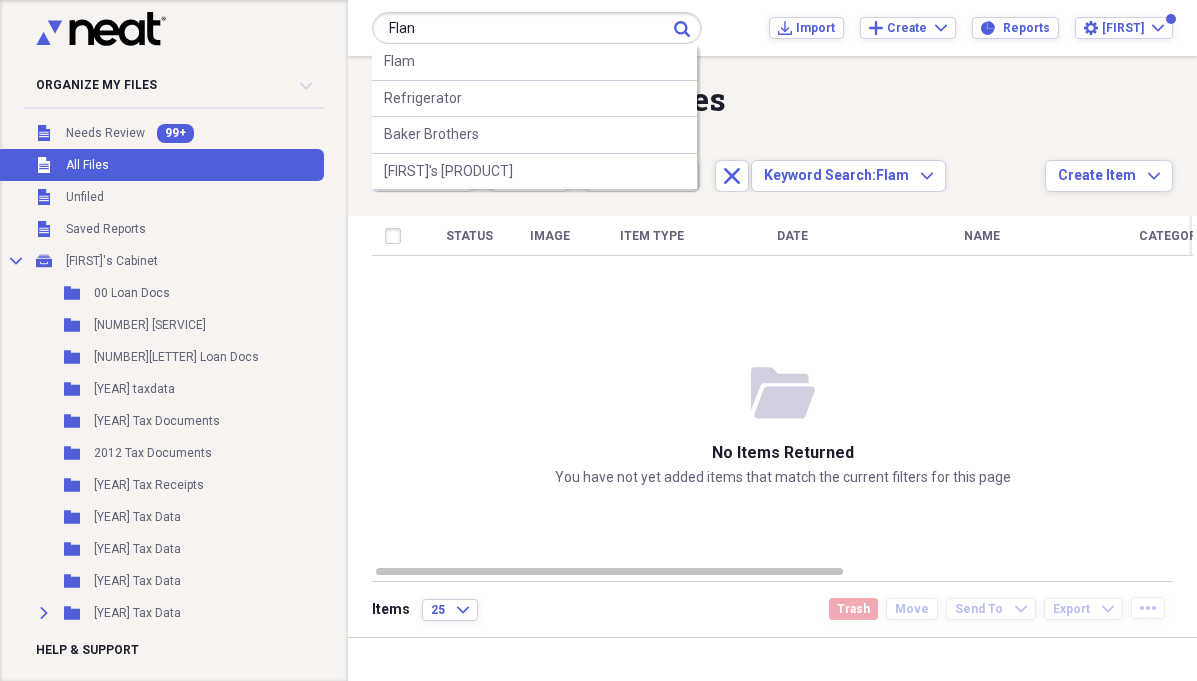 type on "Flan" 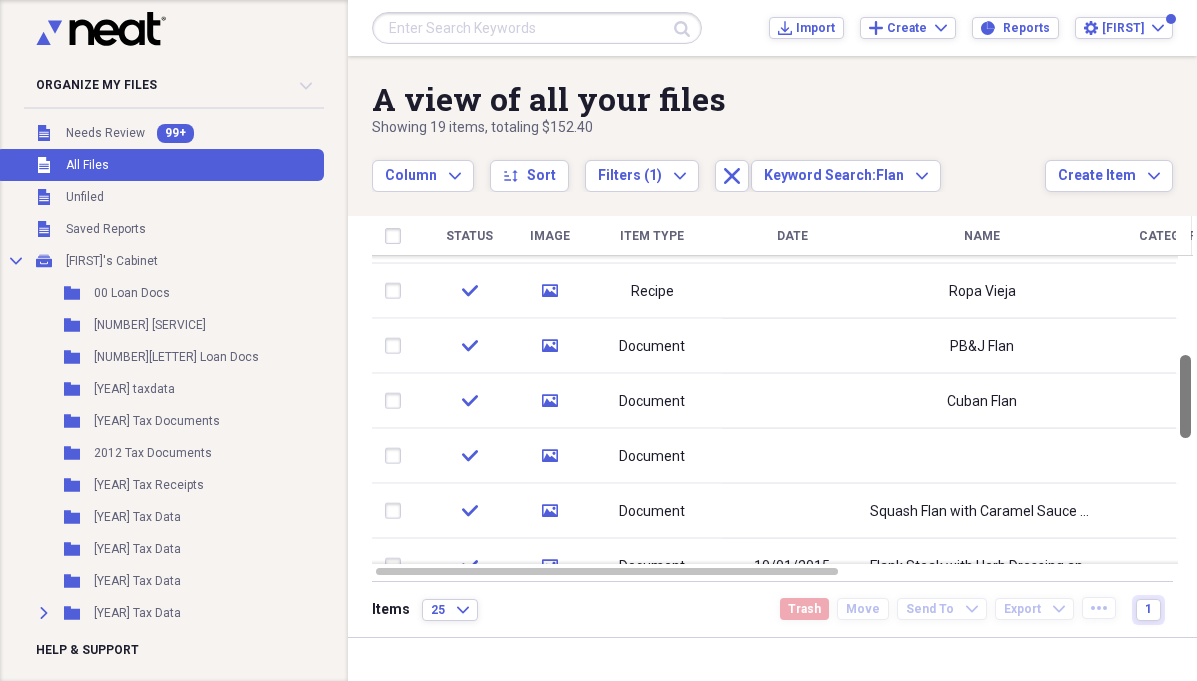 drag, startPoint x: 1191, startPoint y: 277, endPoint x: 1189, endPoint y: 372, distance: 95.02105 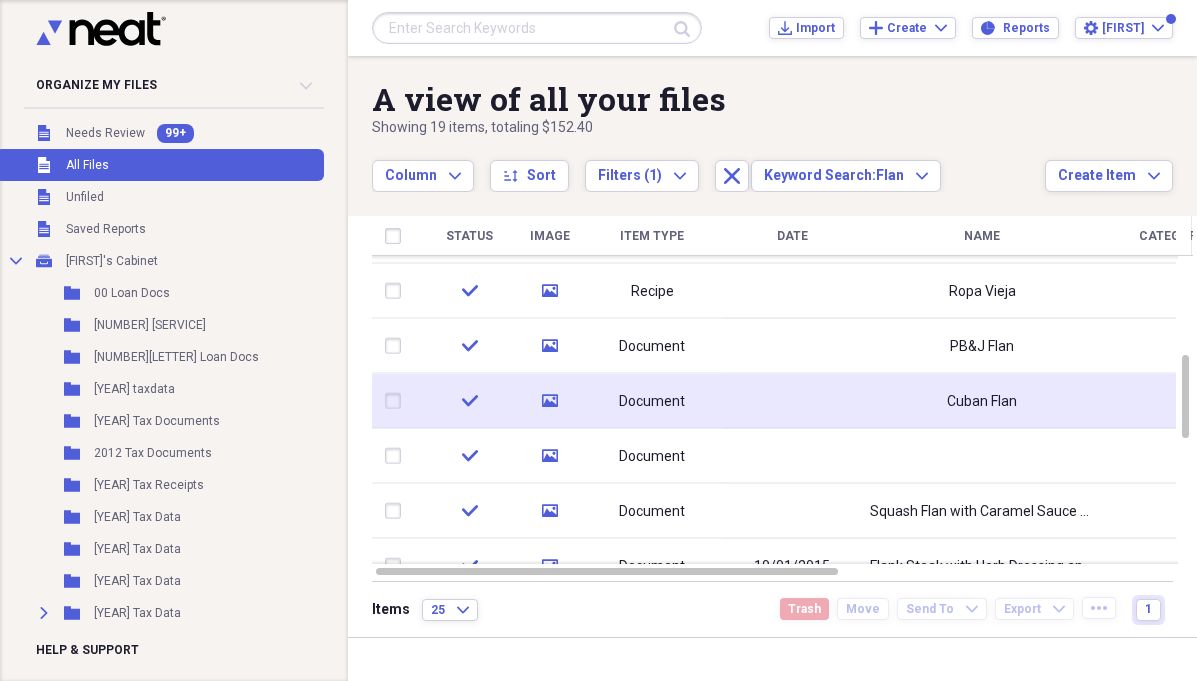 click on "Document" at bounding box center (652, 401) 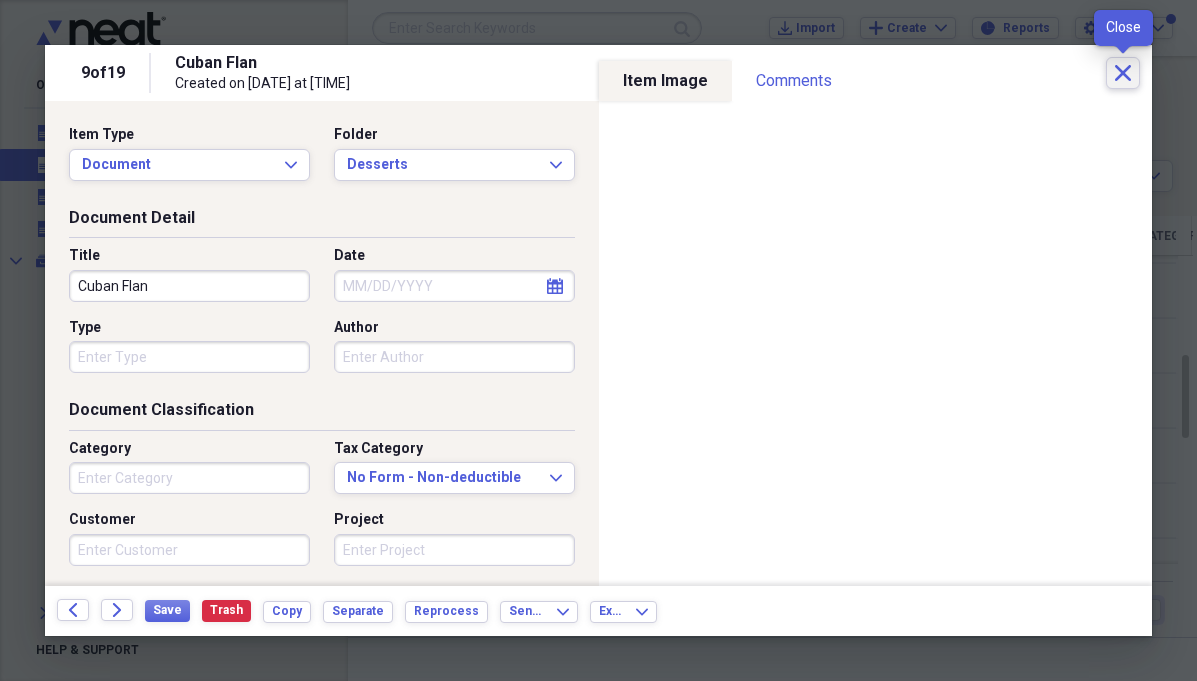 click on "Close" 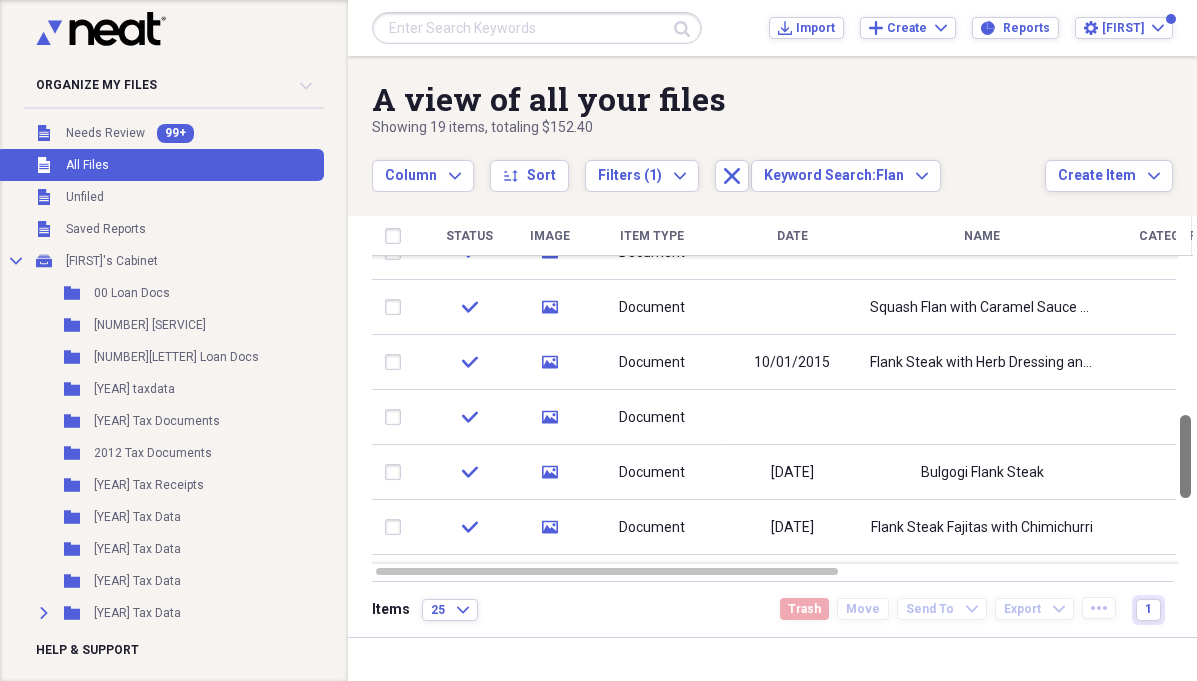 drag, startPoint x: 1192, startPoint y: 371, endPoint x: 1189, endPoint y: 431, distance: 60.074955 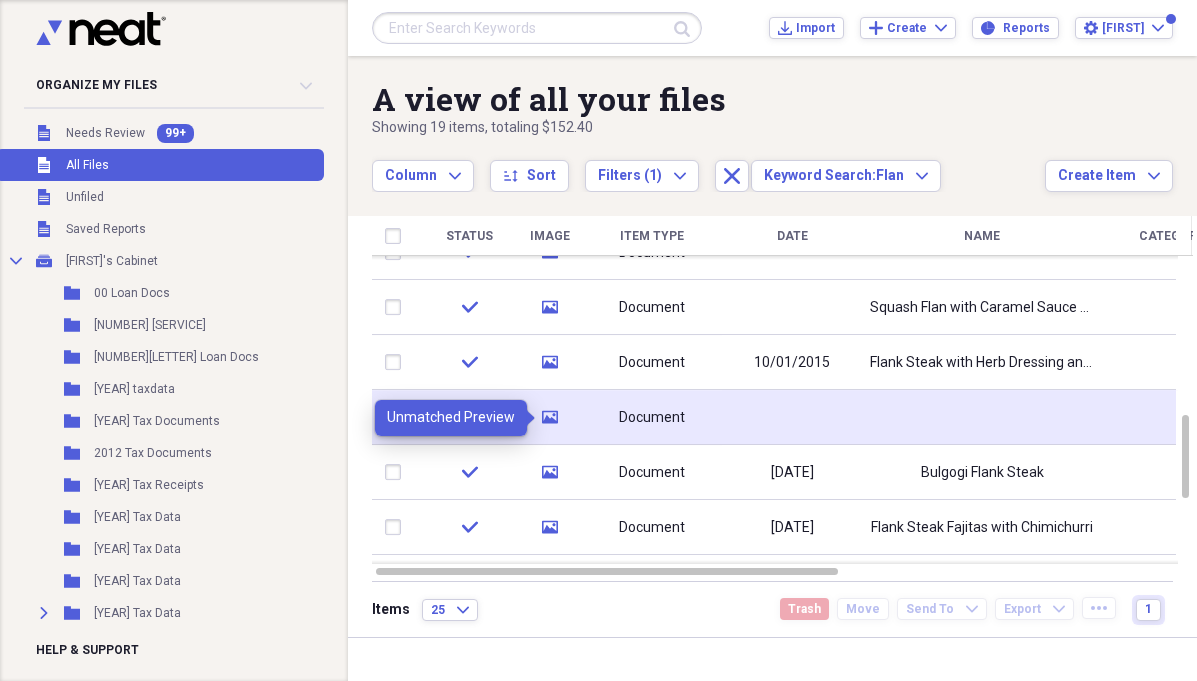 click on "media" 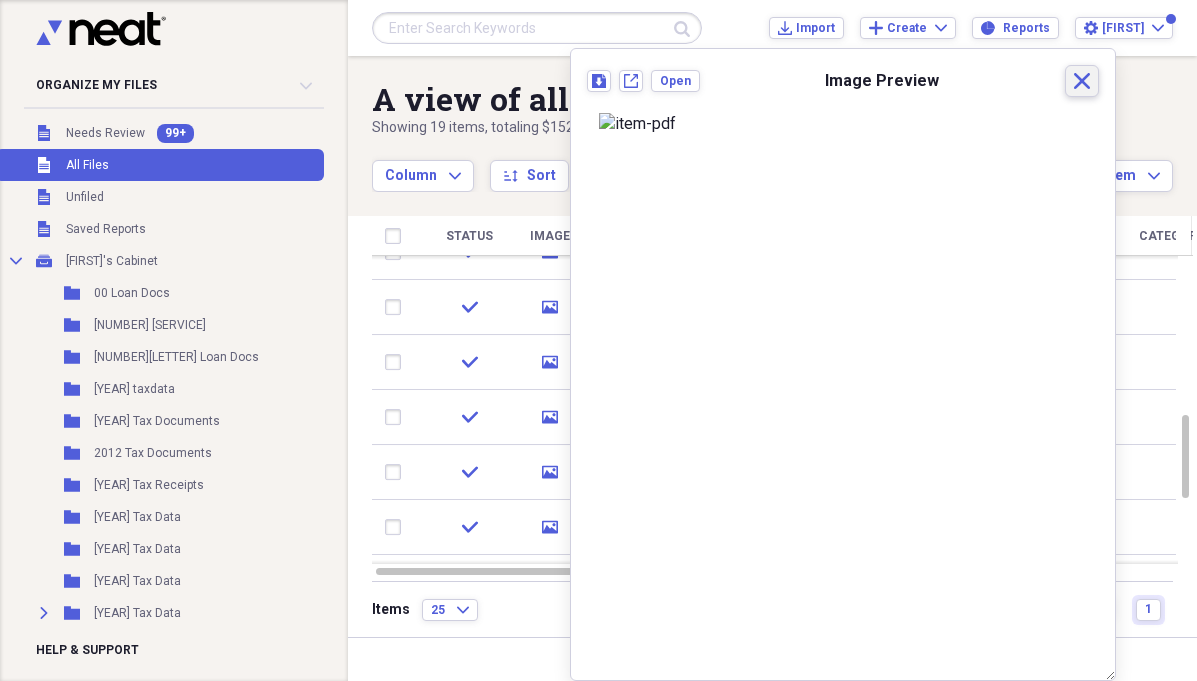 click 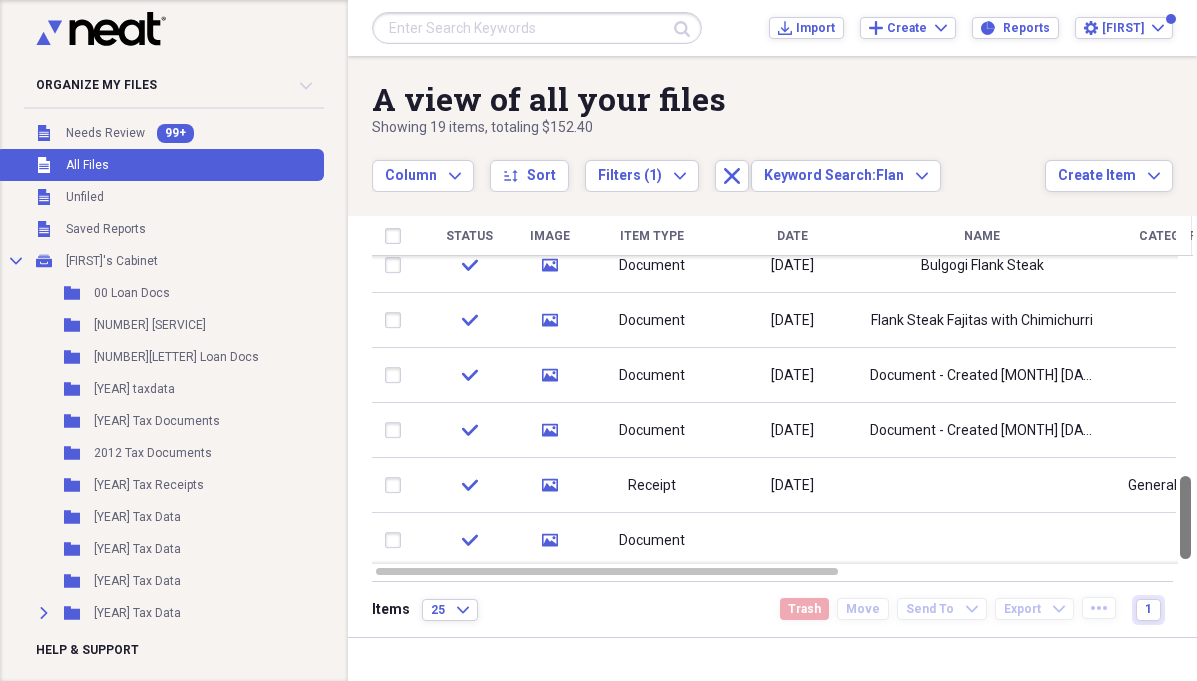drag, startPoint x: 1191, startPoint y: 433, endPoint x: 1183, endPoint y: 493, distance: 60.530983 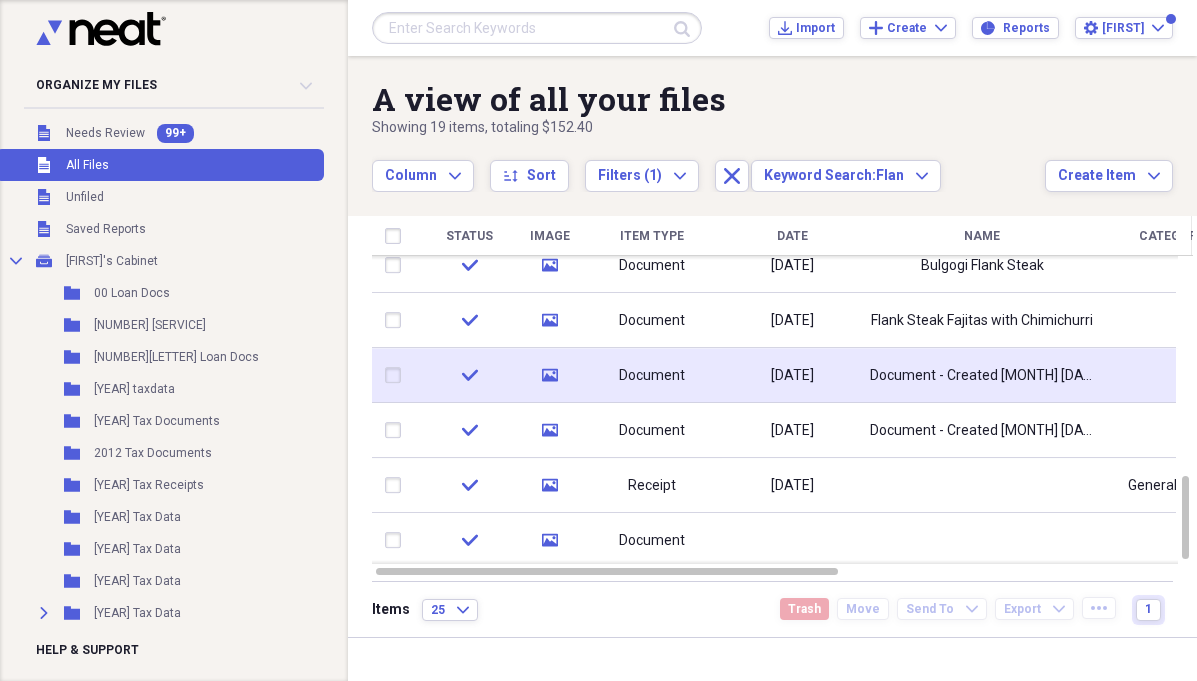 click on "media" 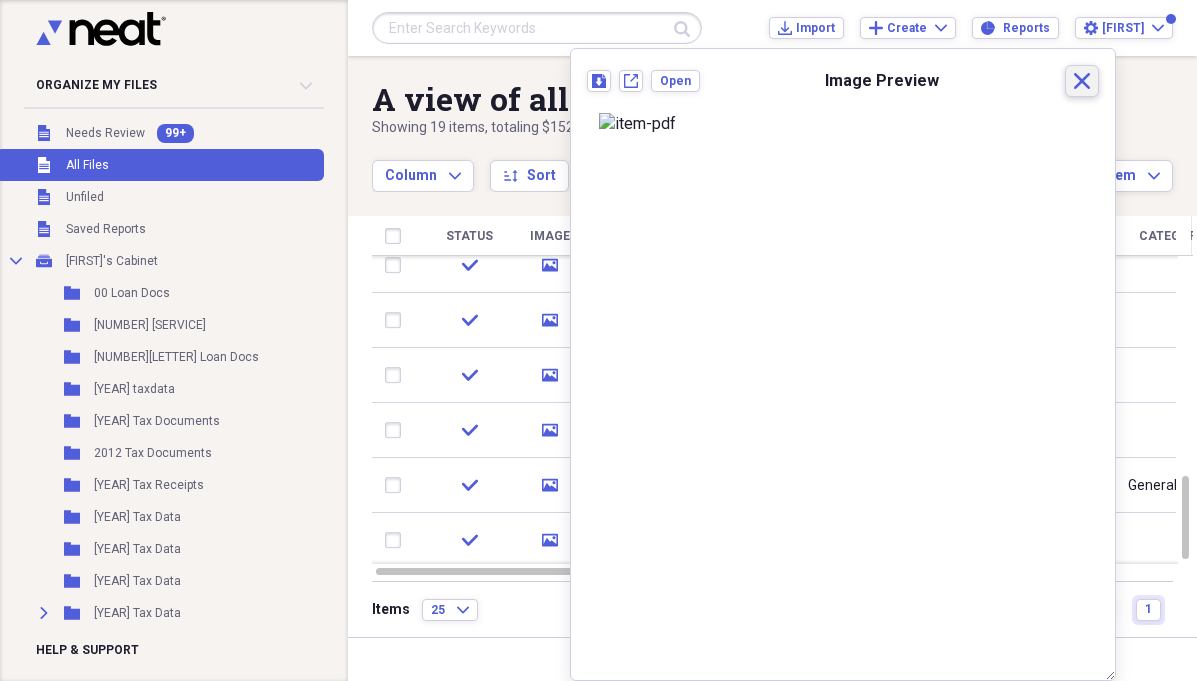 click 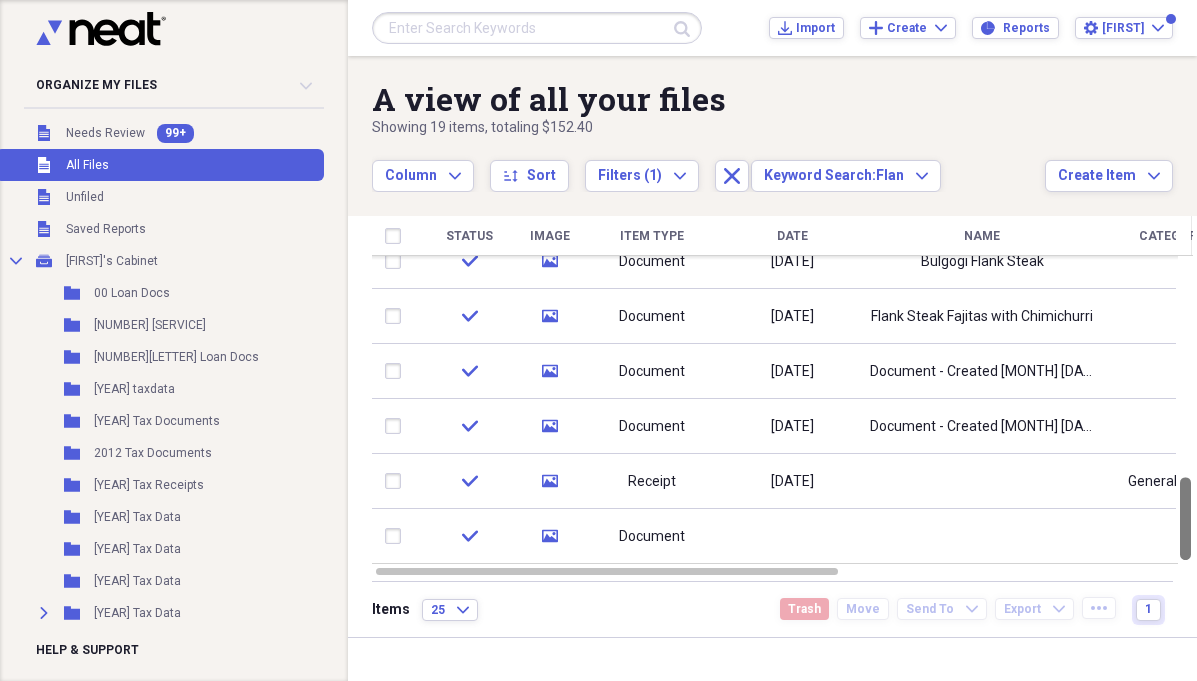 drag, startPoint x: 1191, startPoint y: 489, endPoint x: 1048, endPoint y: 476, distance: 143.58969 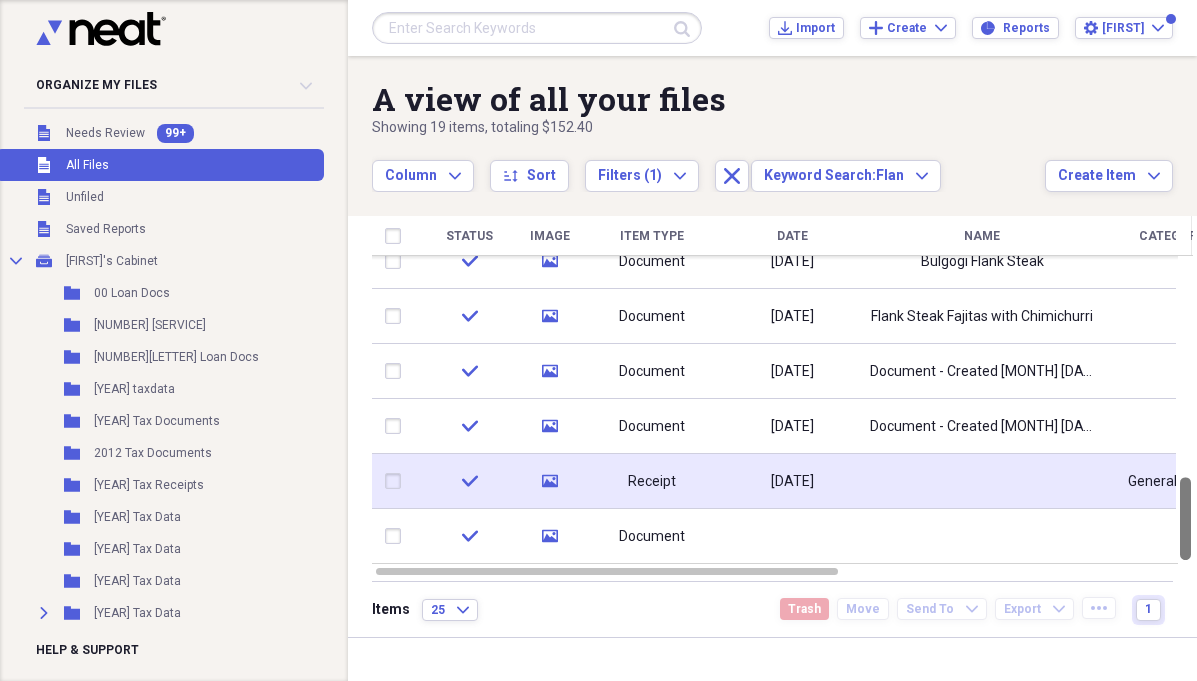 click at bounding box center [1185, 518] 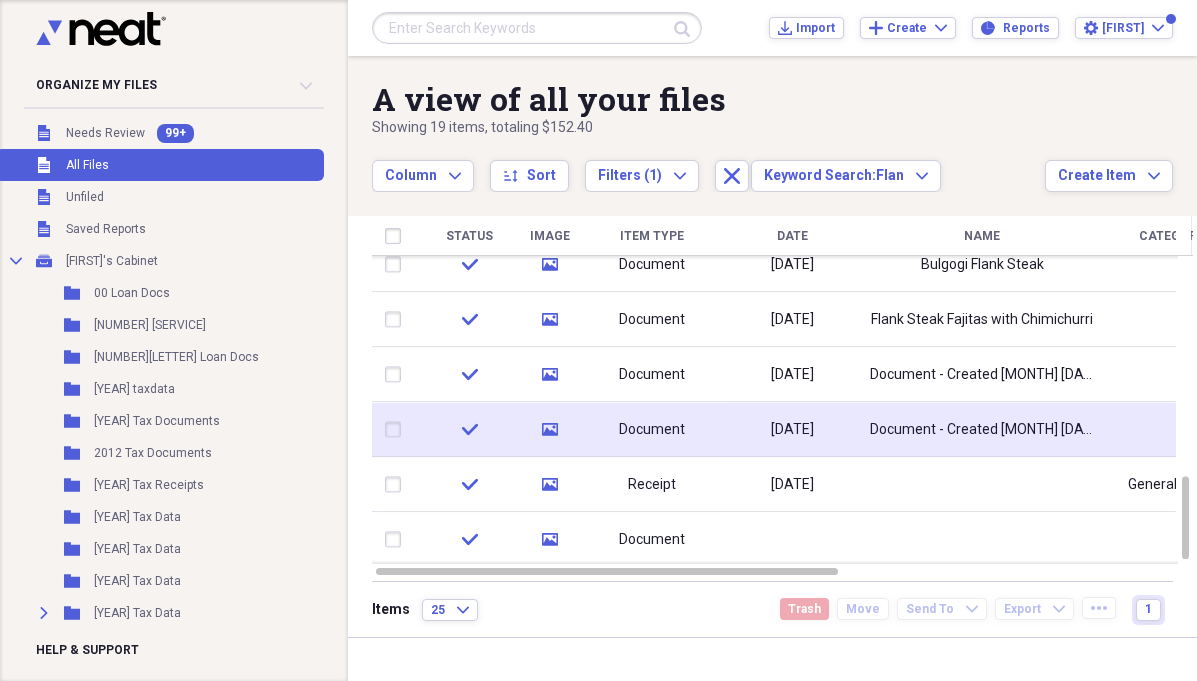 click 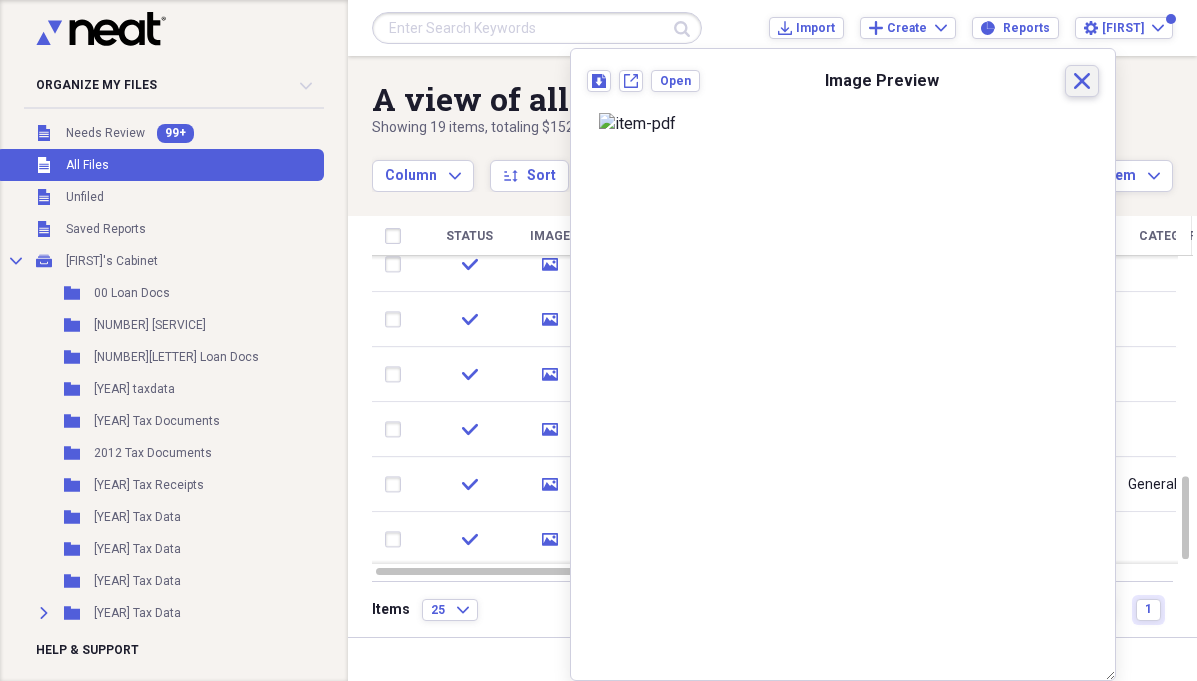 click 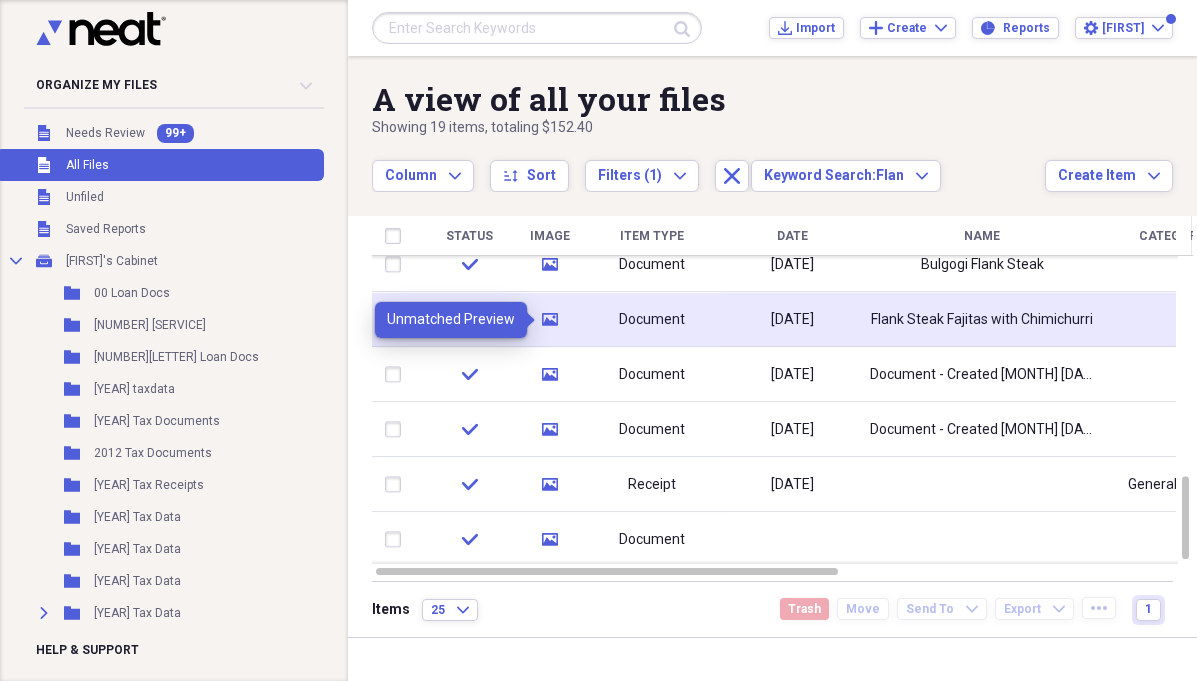 click on "media" 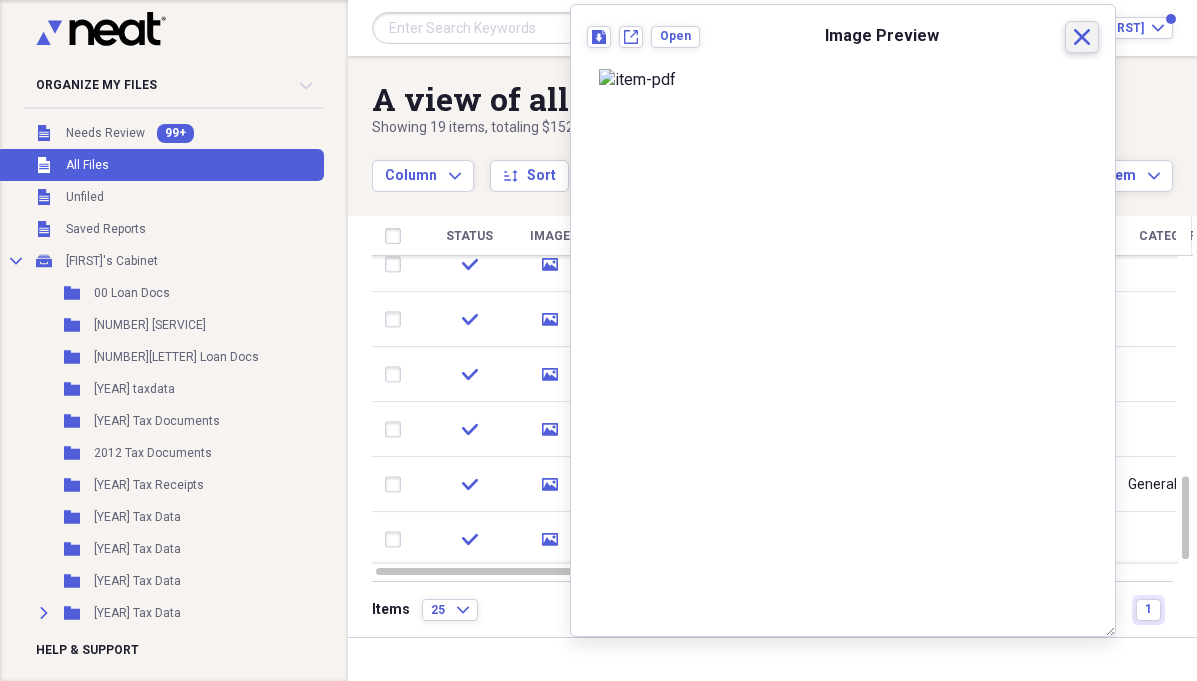 click on "Close" 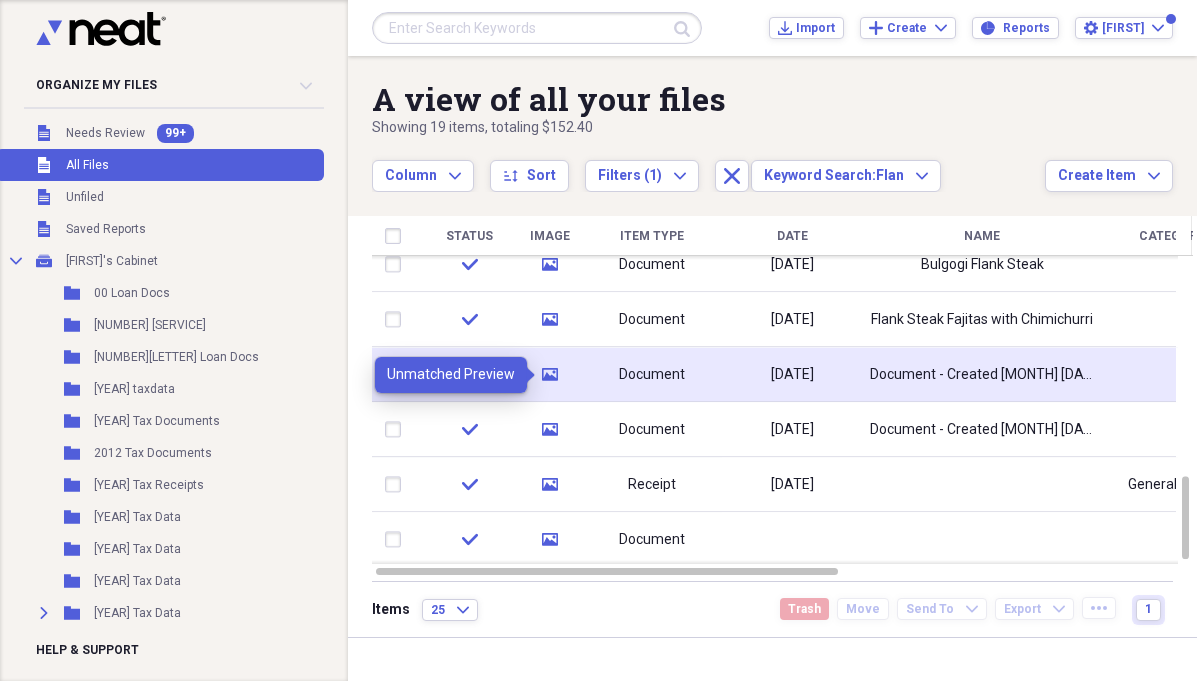 click on "media" 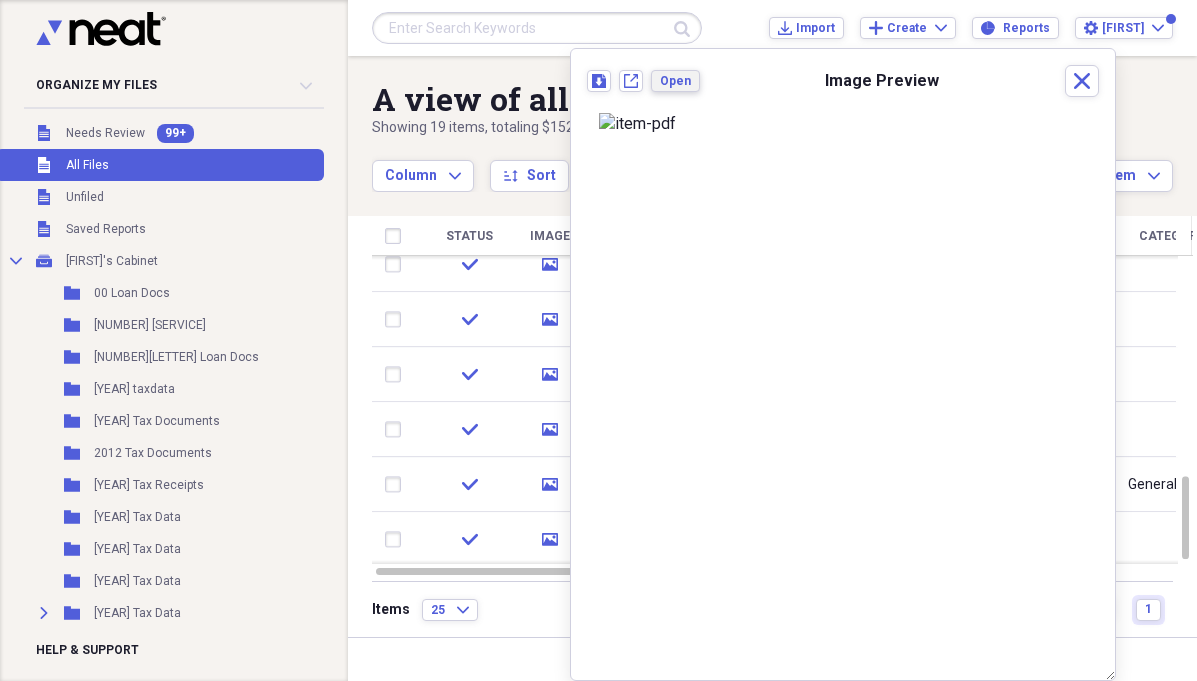 click on "Open" at bounding box center [675, 81] 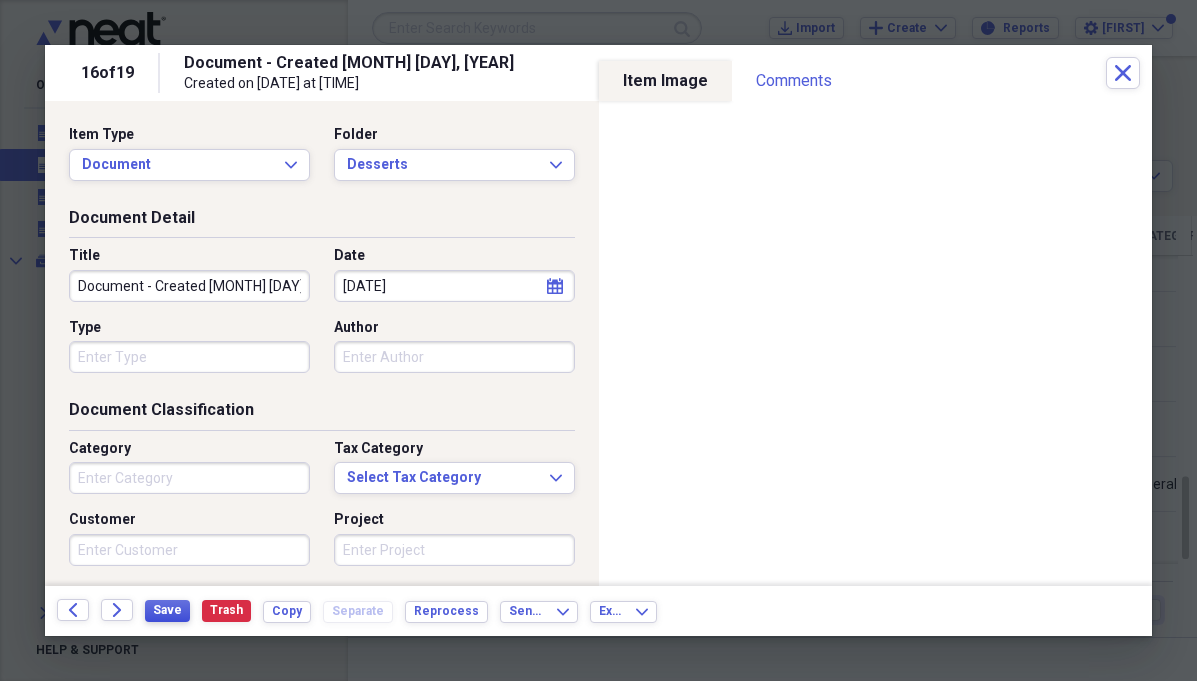 click on "Save" at bounding box center [167, 610] 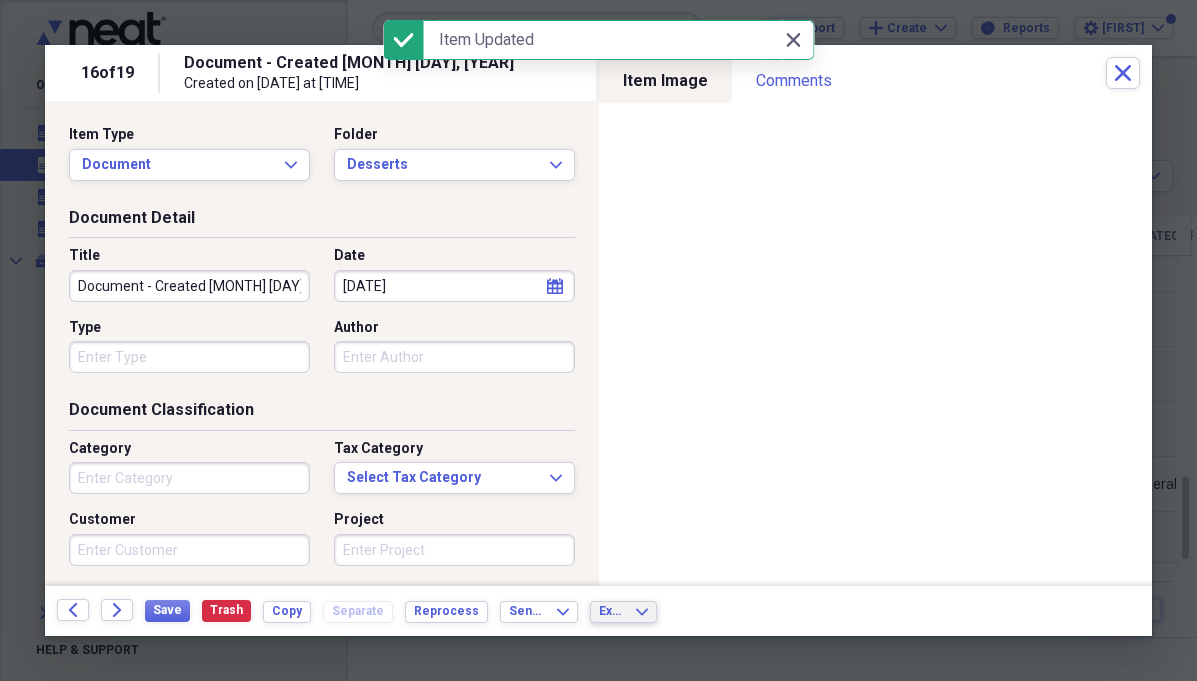click on "Export" at bounding box center (611, 611) 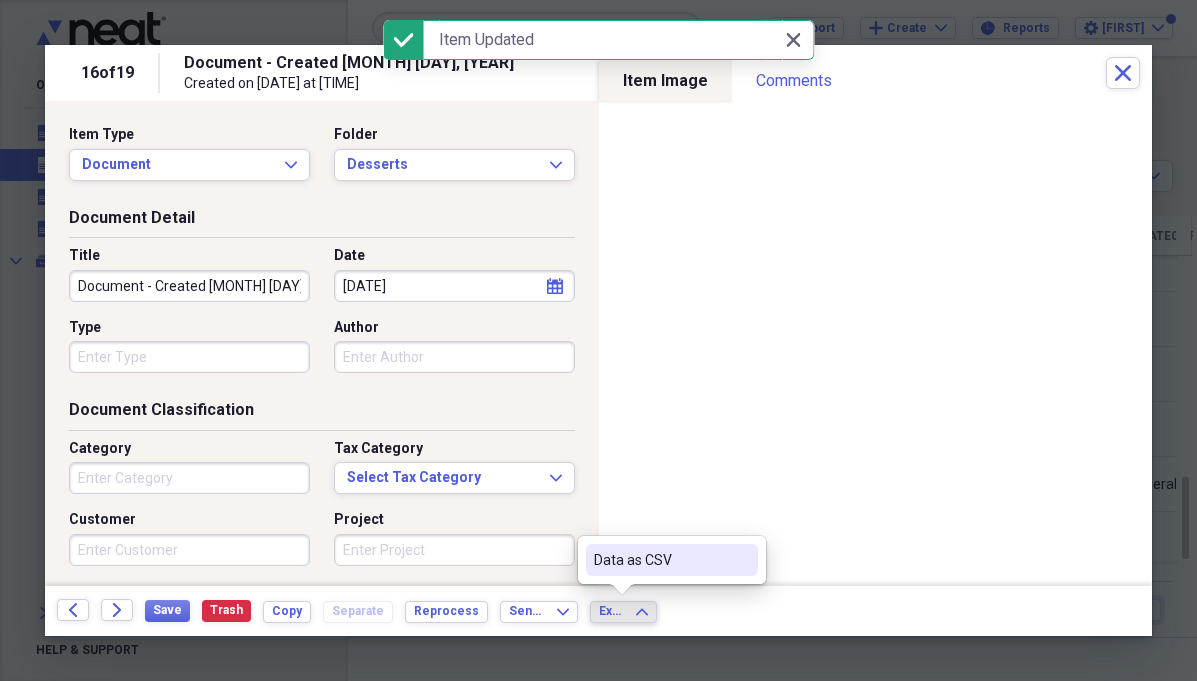 click on "Back Forward Save Trash Copy Separate Reprocess Send To Expand Export Expand" at bounding box center (598, 611) 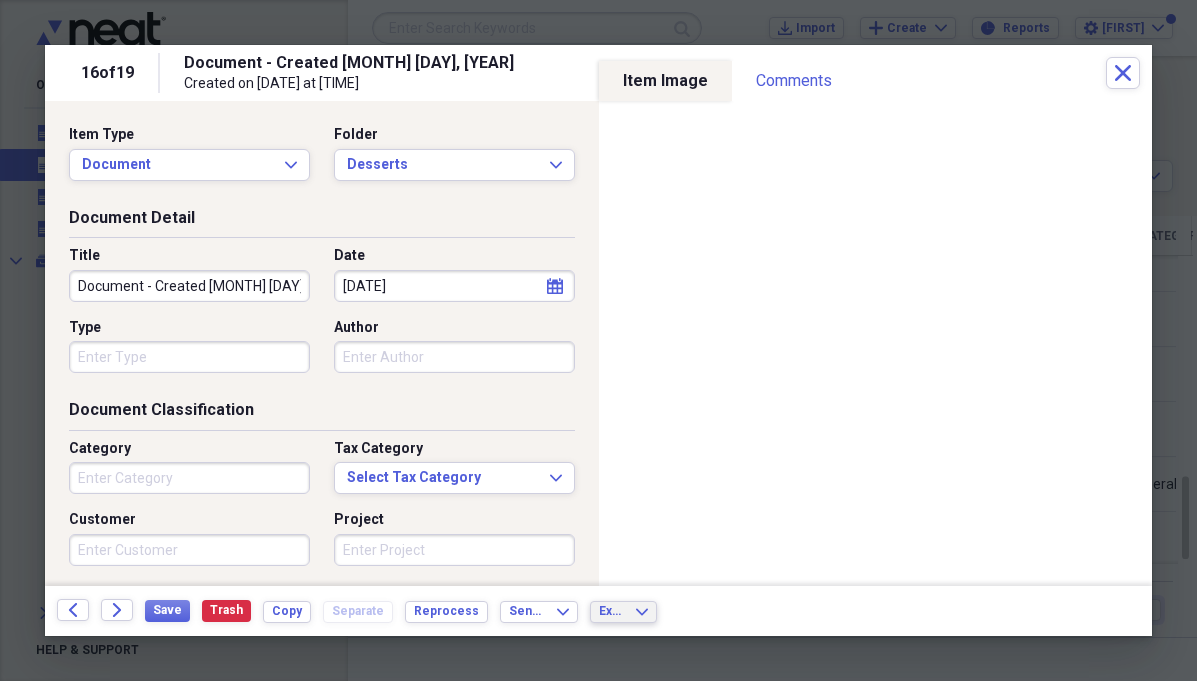type 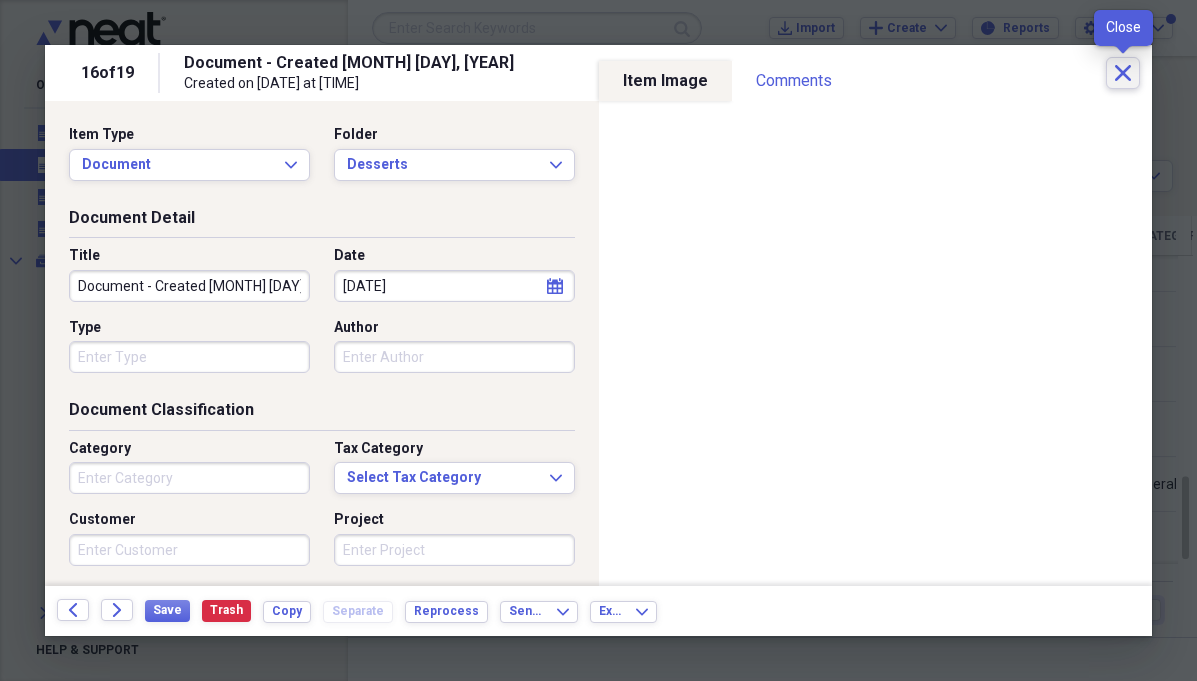 click 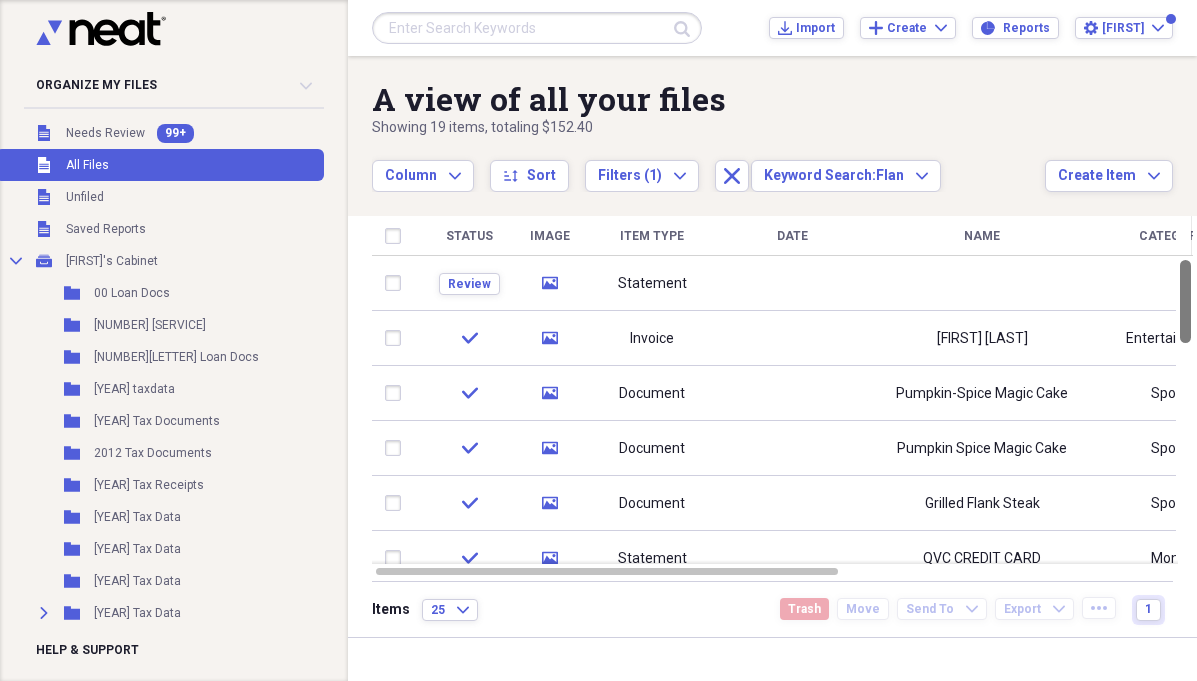 drag, startPoint x: 1190, startPoint y: 490, endPoint x: 1198, endPoint y: 238, distance: 252.12695 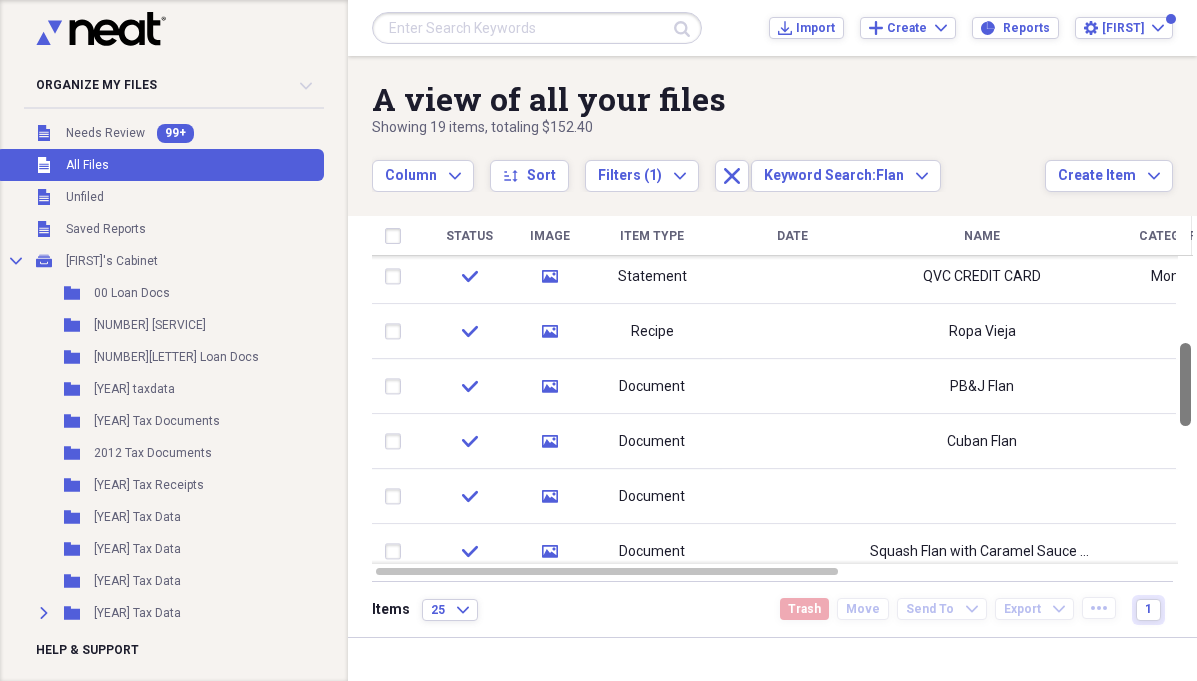 drag, startPoint x: 1189, startPoint y: 278, endPoint x: 1185, endPoint y: 362, distance: 84.095184 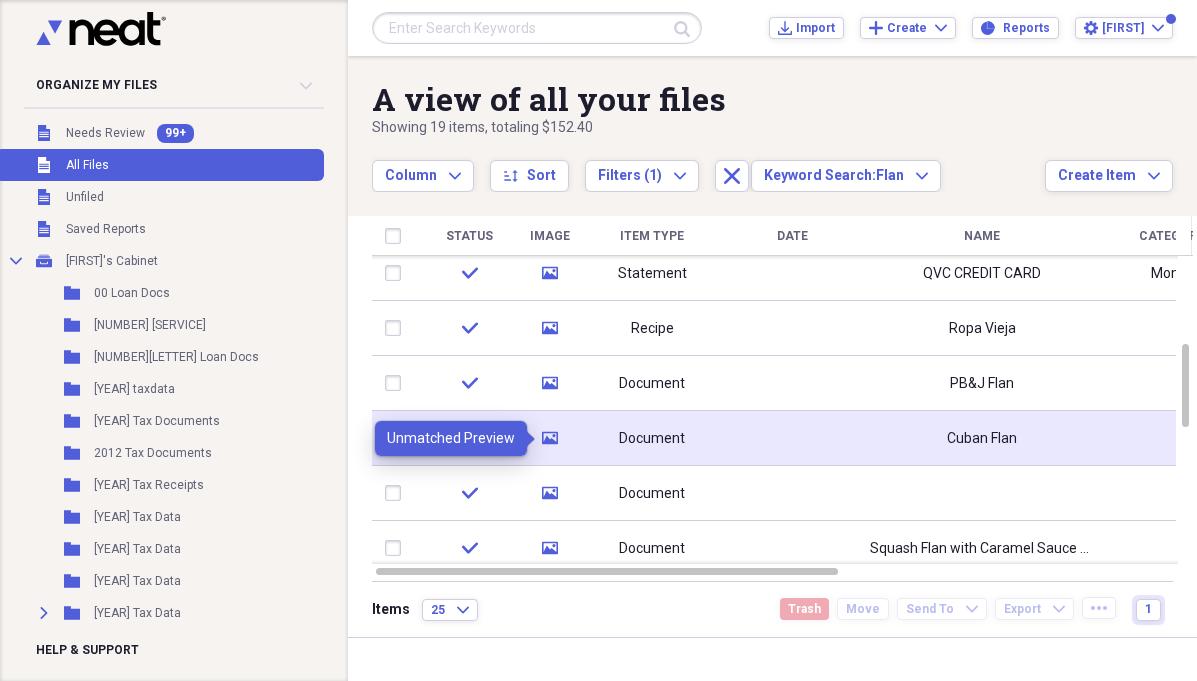 click on "media" 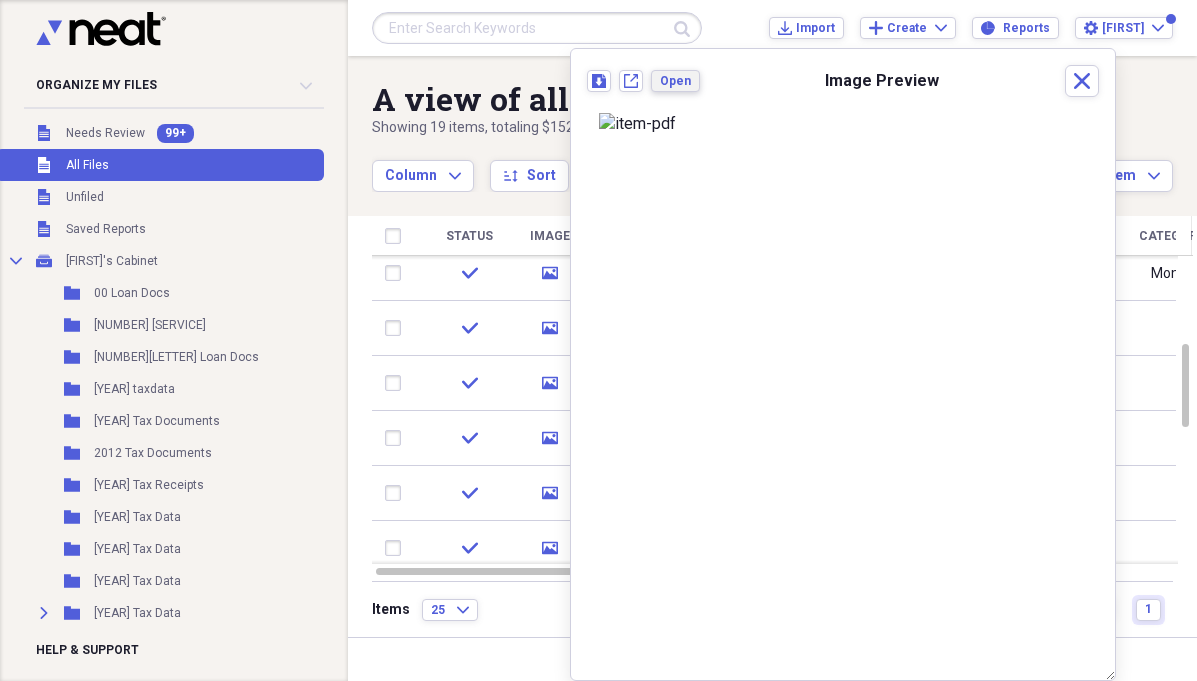 click on "Open" at bounding box center (675, 81) 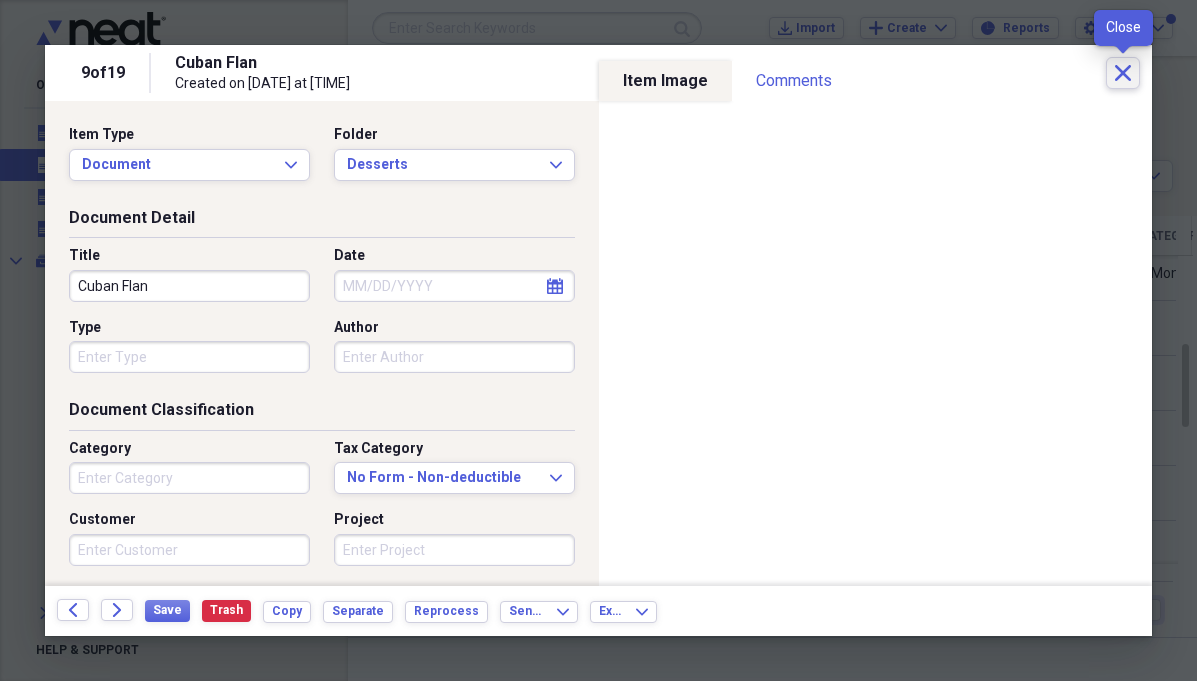 click 